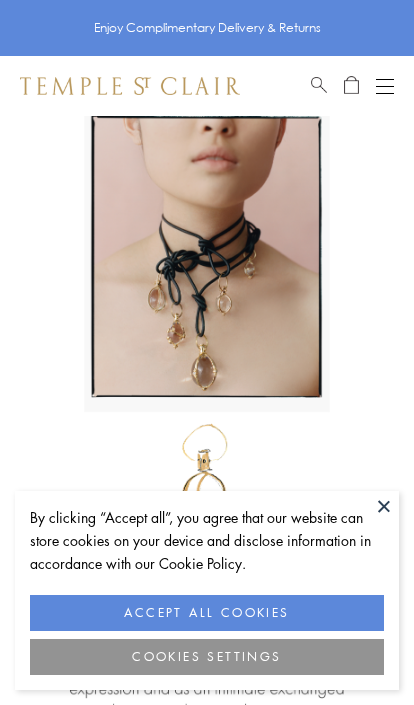 scroll, scrollTop: 0, scrollLeft: 0, axis: both 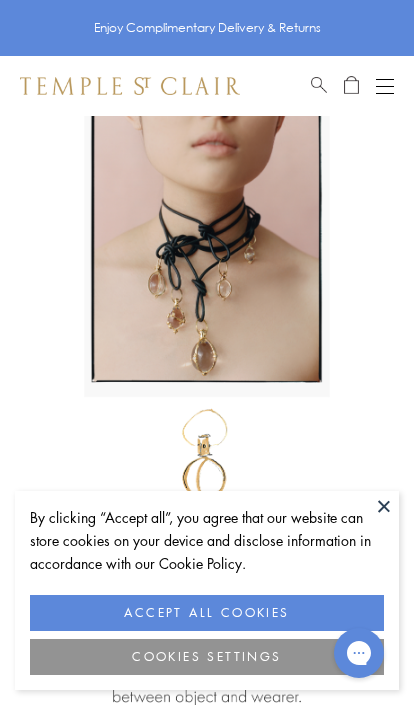 click at bounding box center (385, 86) 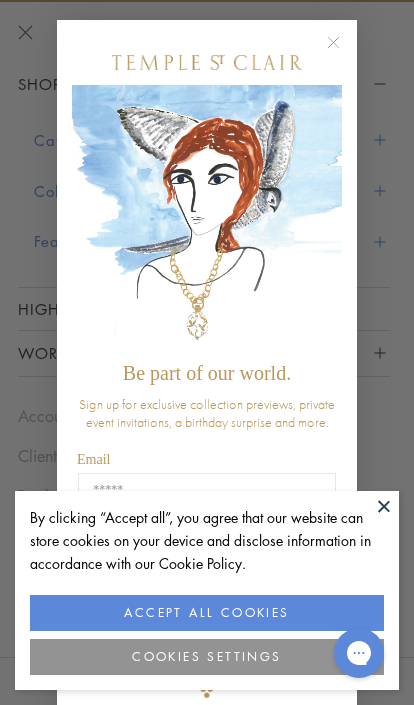 click on "Close dialog Be part of our world. Sign up for exclusive collection previews, private event invitations, a birthday surprise and more. Email Birthday Birthday SUBSCRIBE ******" at bounding box center (207, 352) 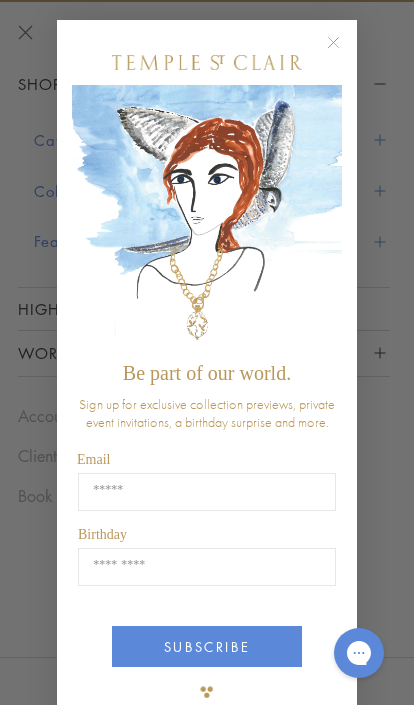 click at bounding box center (207, 492) 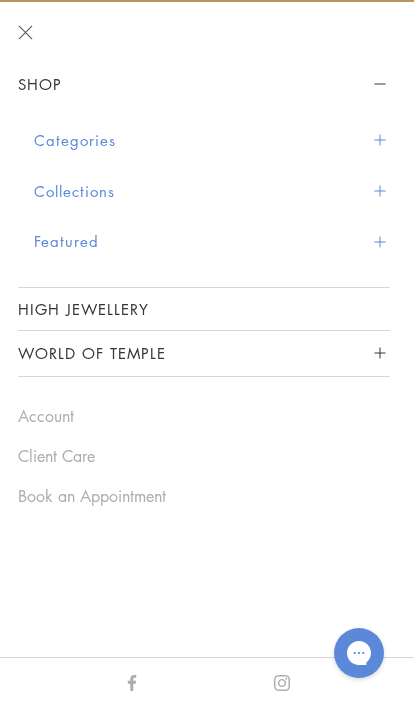 click on "Collections" at bounding box center [212, 191] 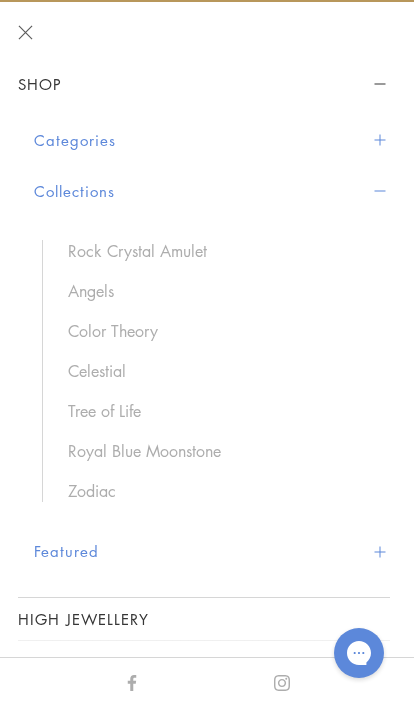 scroll, scrollTop: 0, scrollLeft: 0, axis: both 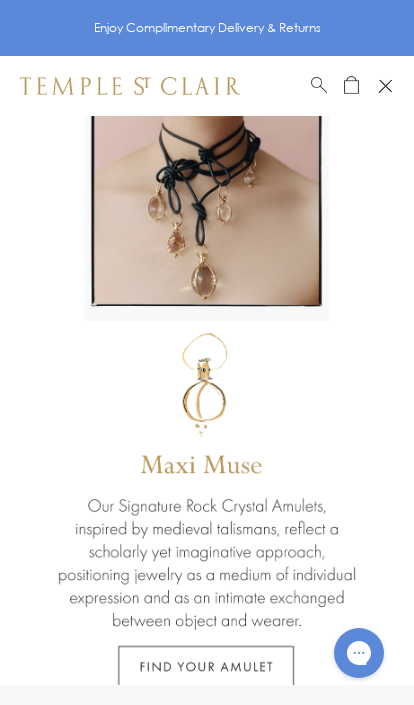 click at bounding box center [319, 82] 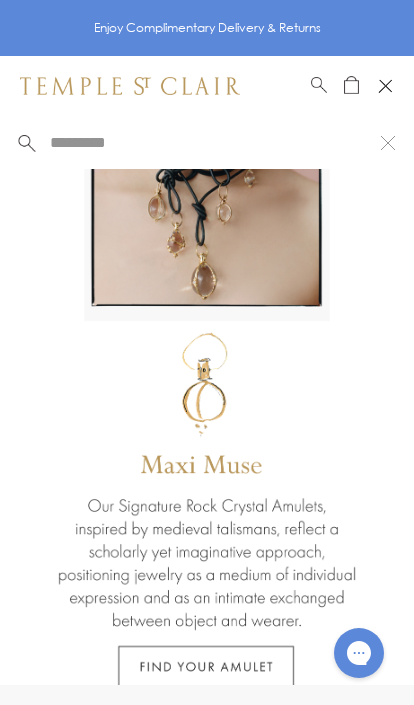 click at bounding box center [214, 142] 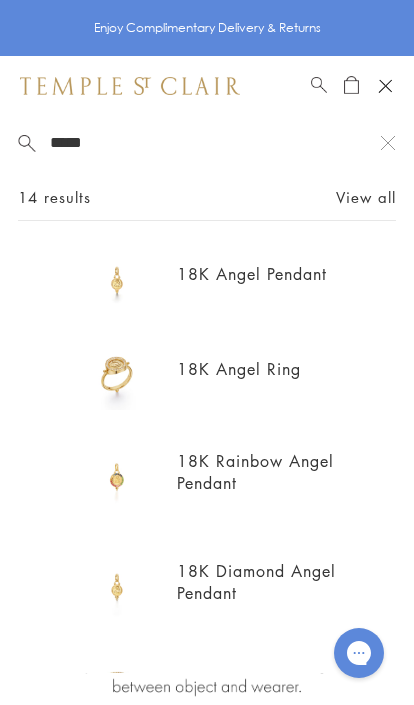 type on "*****" 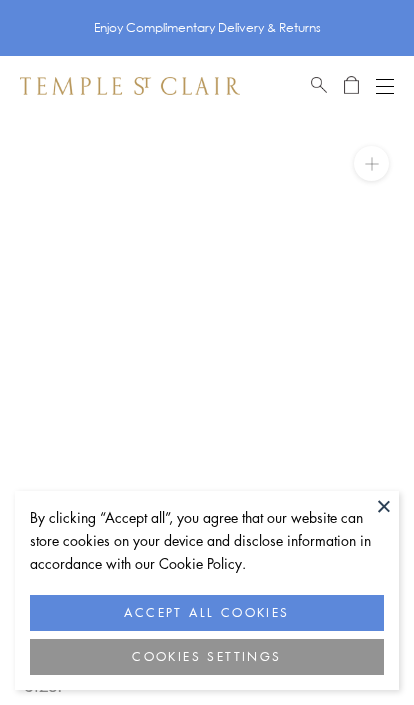 scroll, scrollTop: 0, scrollLeft: 0, axis: both 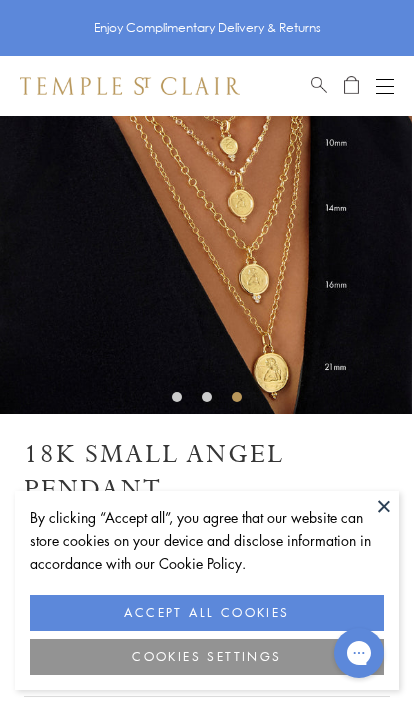 click at bounding box center [205, 207] 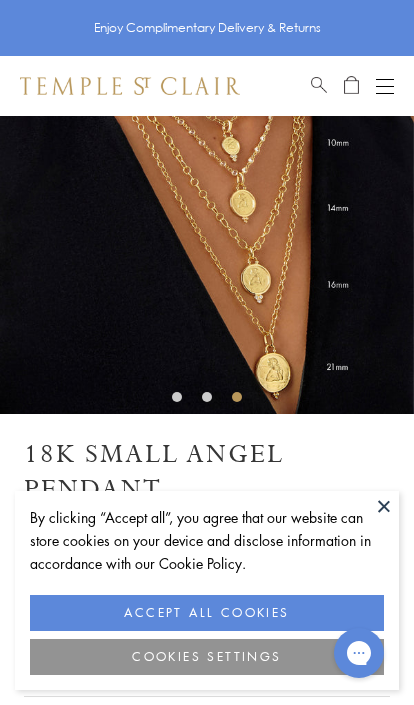 click at bounding box center [207, 207] 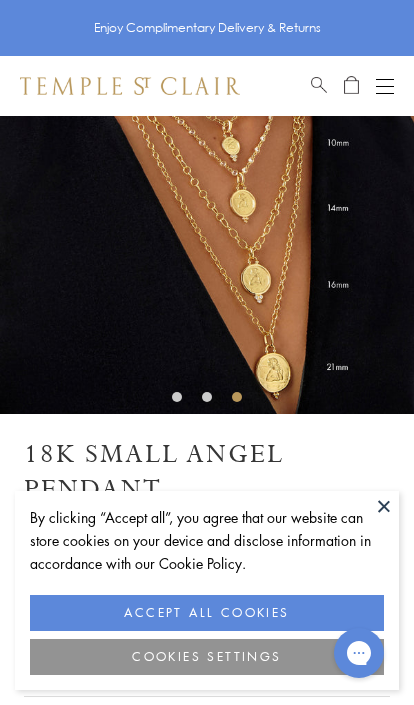 click at bounding box center (384, 506) 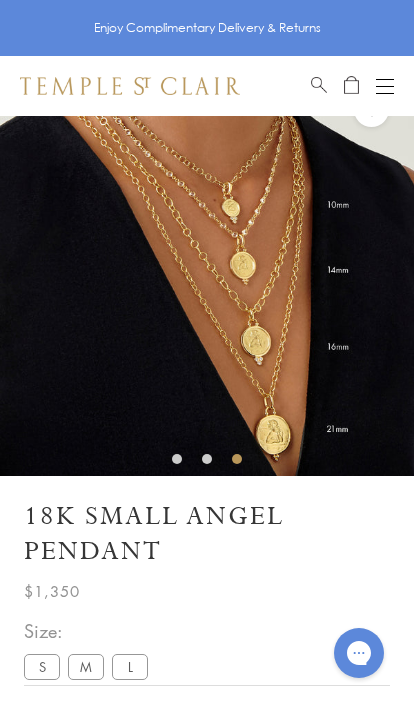 scroll, scrollTop: 0, scrollLeft: 0, axis: both 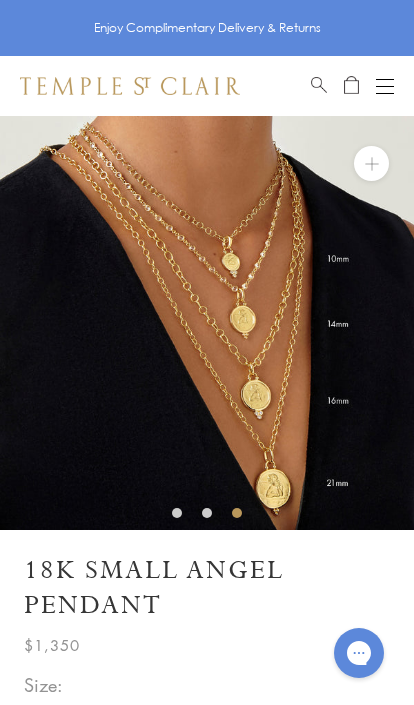 click at bounding box center [207, 323] 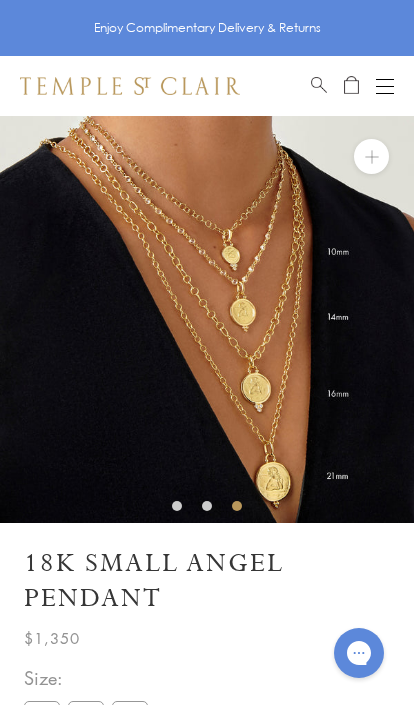 scroll, scrollTop: 13, scrollLeft: 0, axis: vertical 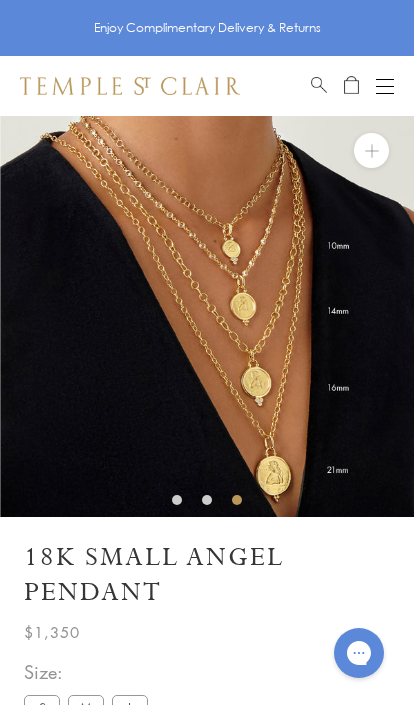 click at bounding box center [207, 310] 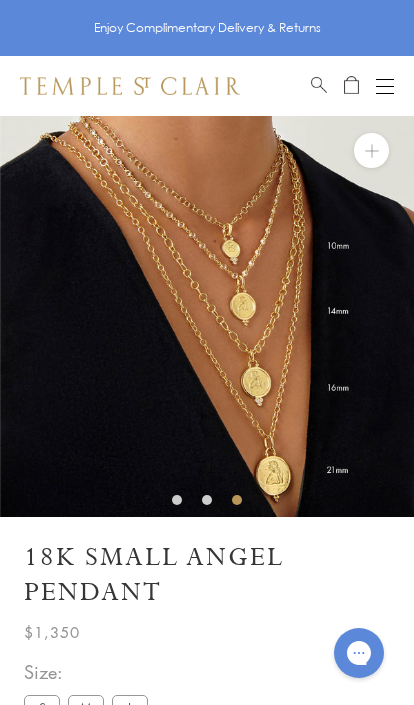 click at bounding box center (207, 310) 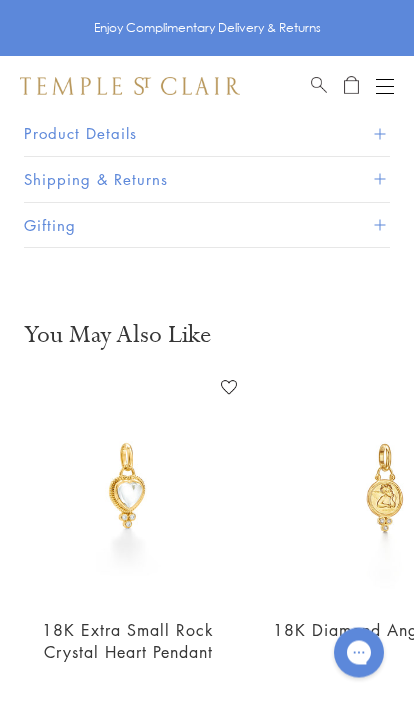scroll, scrollTop: 995, scrollLeft: 0, axis: vertical 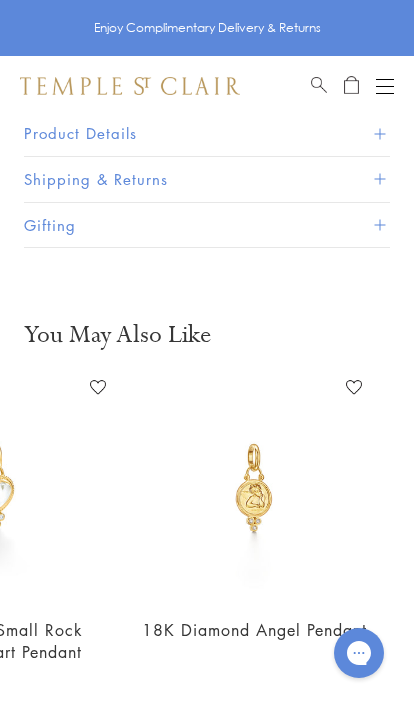 click at bounding box center (254, 487) 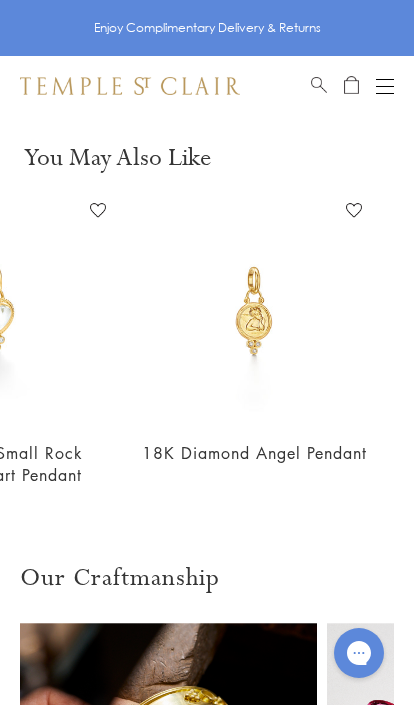 scroll, scrollTop: 1171, scrollLeft: 0, axis: vertical 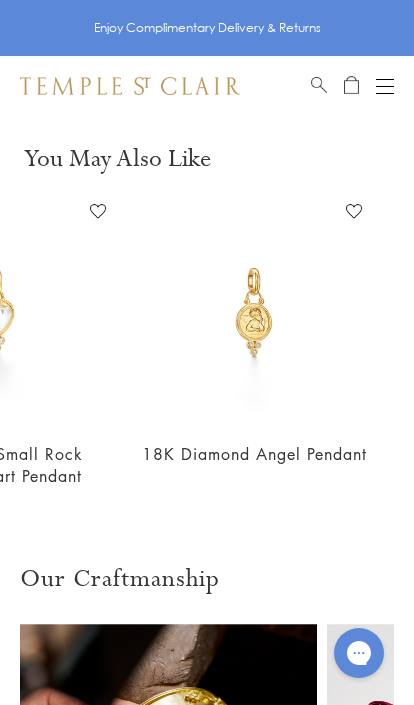 click at bounding box center (254, 311) 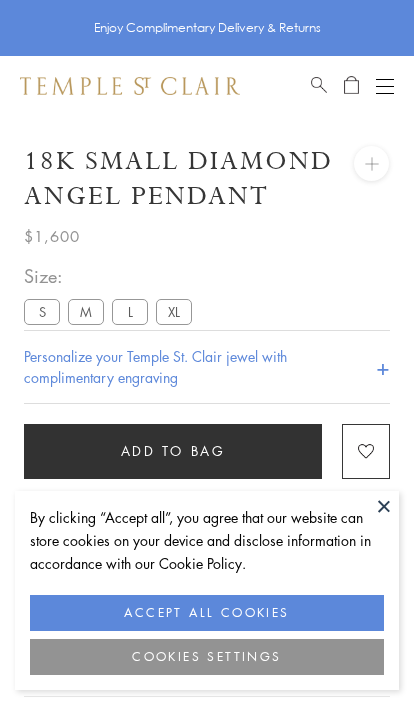 scroll, scrollTop: 116, scrollLeft: 0, axis: vertical 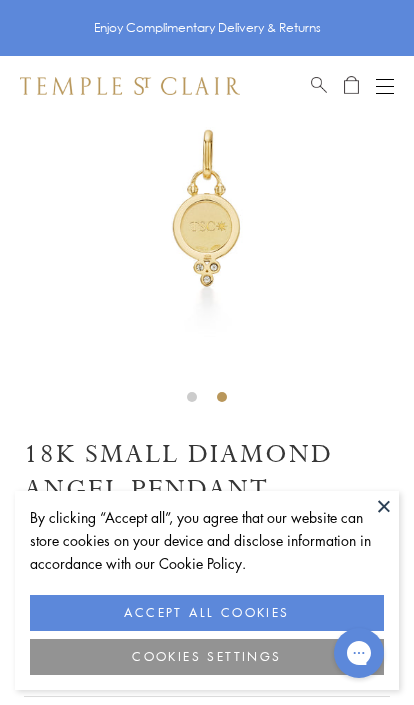 click at bounding box center [384, 506] 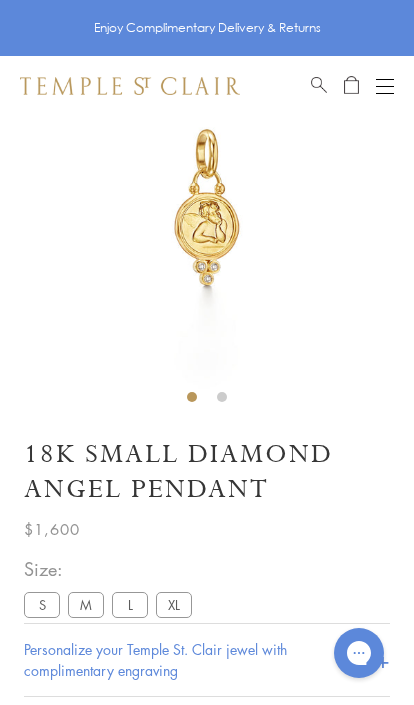 click at bounding box center [319, 82] 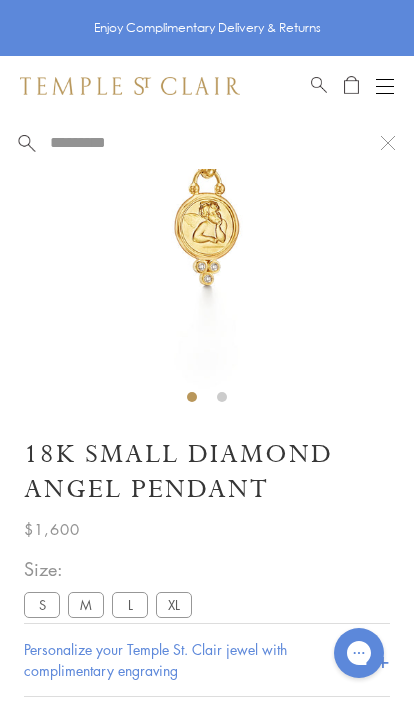 click at bounding box center (214, 142) 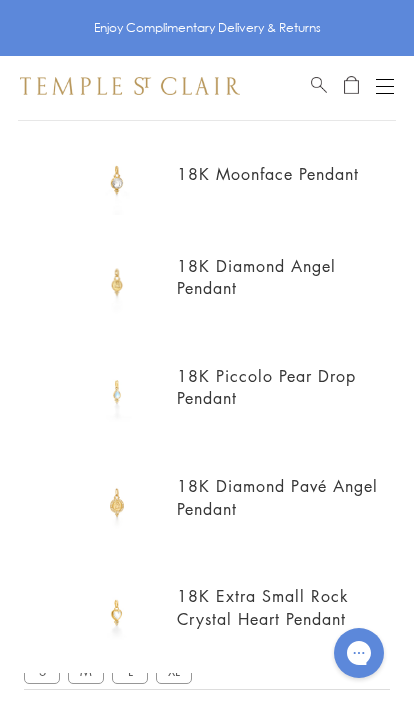 scroll, scrollTop: 97, scrollLeft: 0, axis: vertical 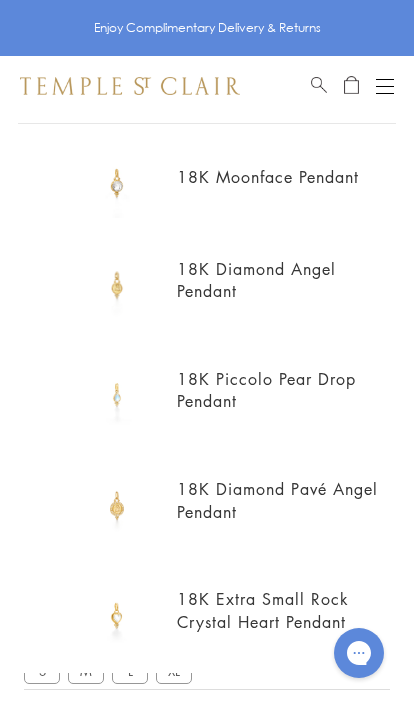 type on "**********" 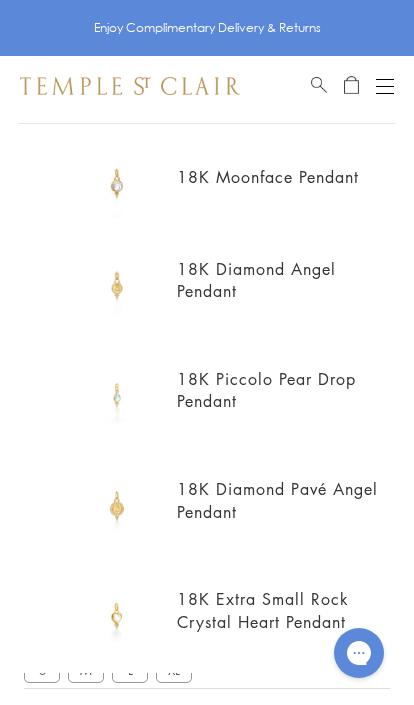 scroll, scrollTop: 167, scrollLeft: 0, axis: vertical 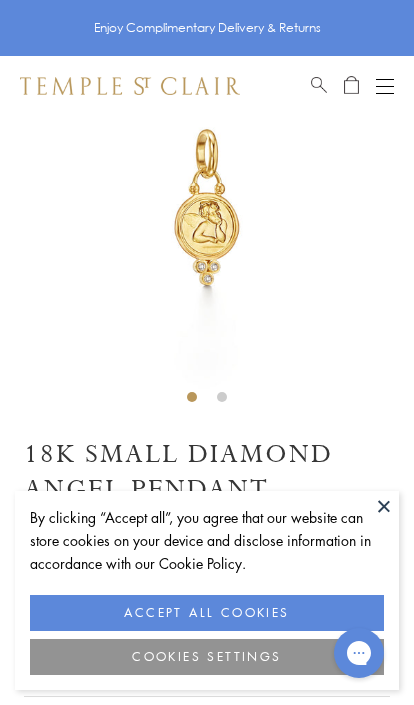 click at bounding box center (207, 207) 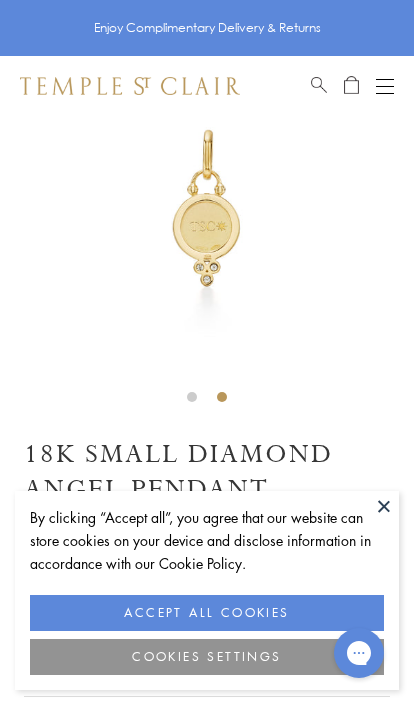 click at bounding box center (384, 506) 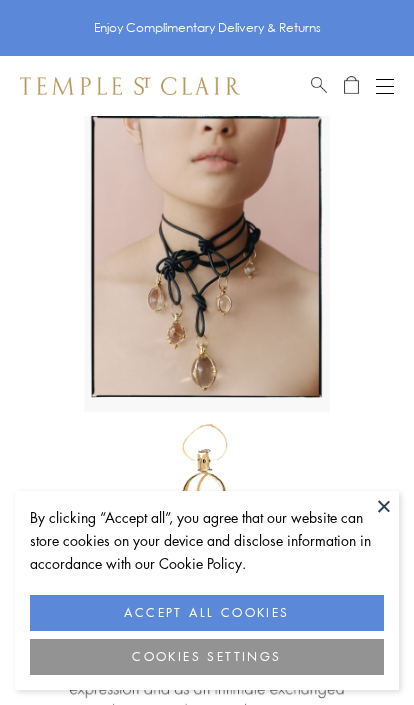 scroll, scrollTop: 26, scrollLeft: 0, axis: vertical 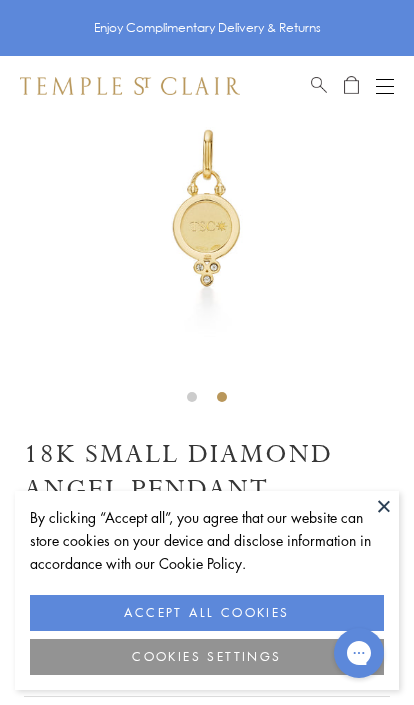 click at bounding box center [319, 86] 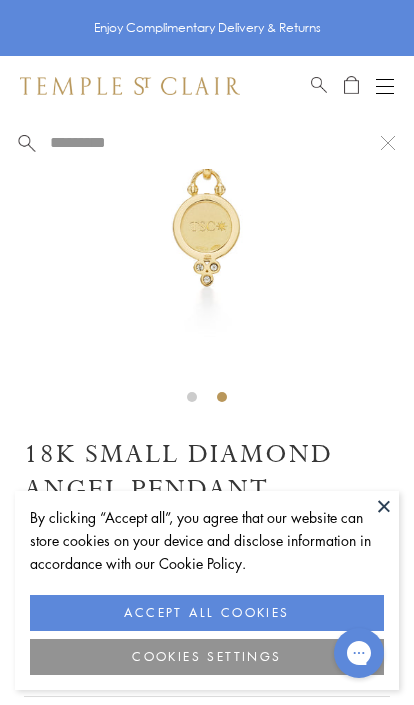 click at bounding box center [214, 142] 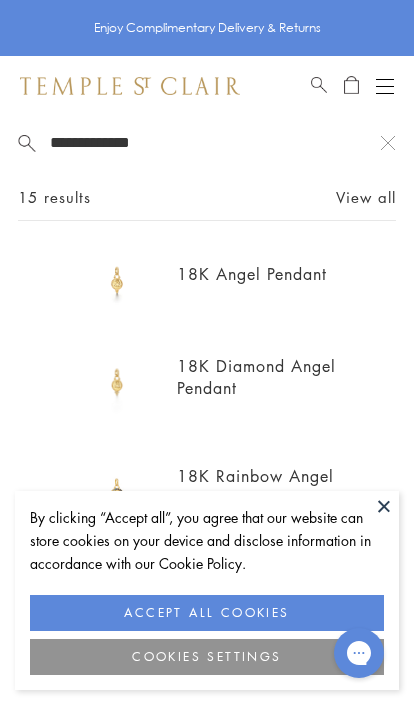type on "**********" 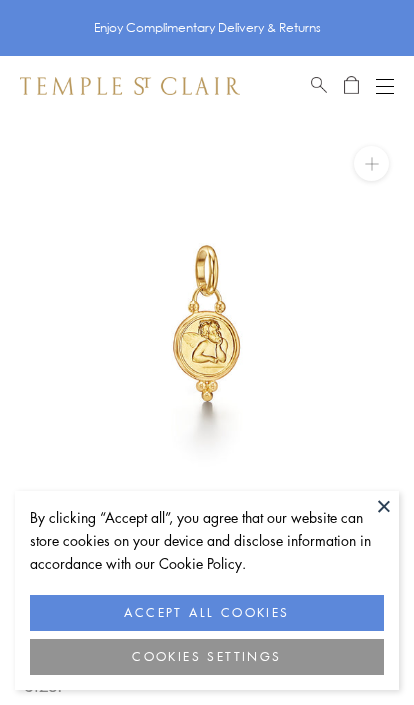 scroll, scrollTop: 116, scrollLeft: 0, axis: vertical 